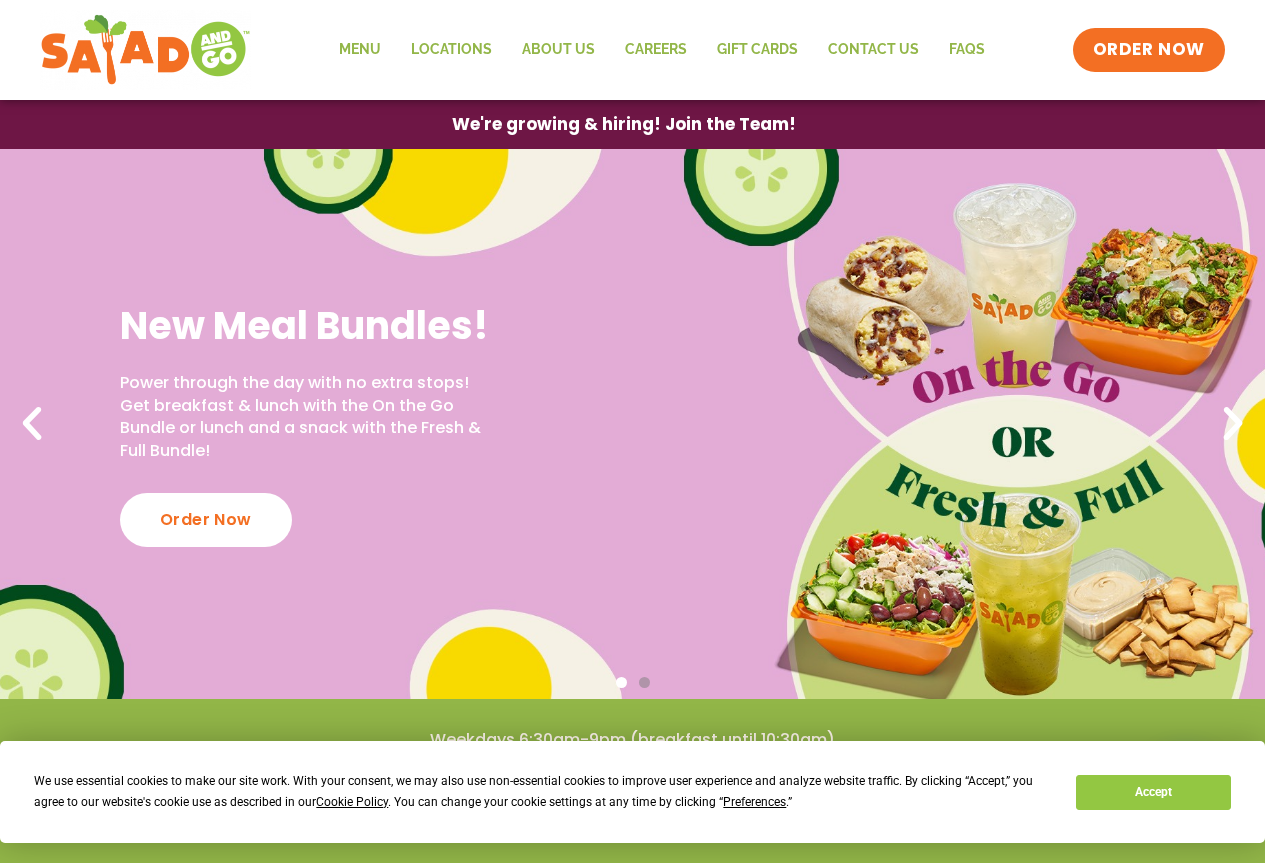 scroll, scrollTop: 0, scrollLeft: 0, axis: both 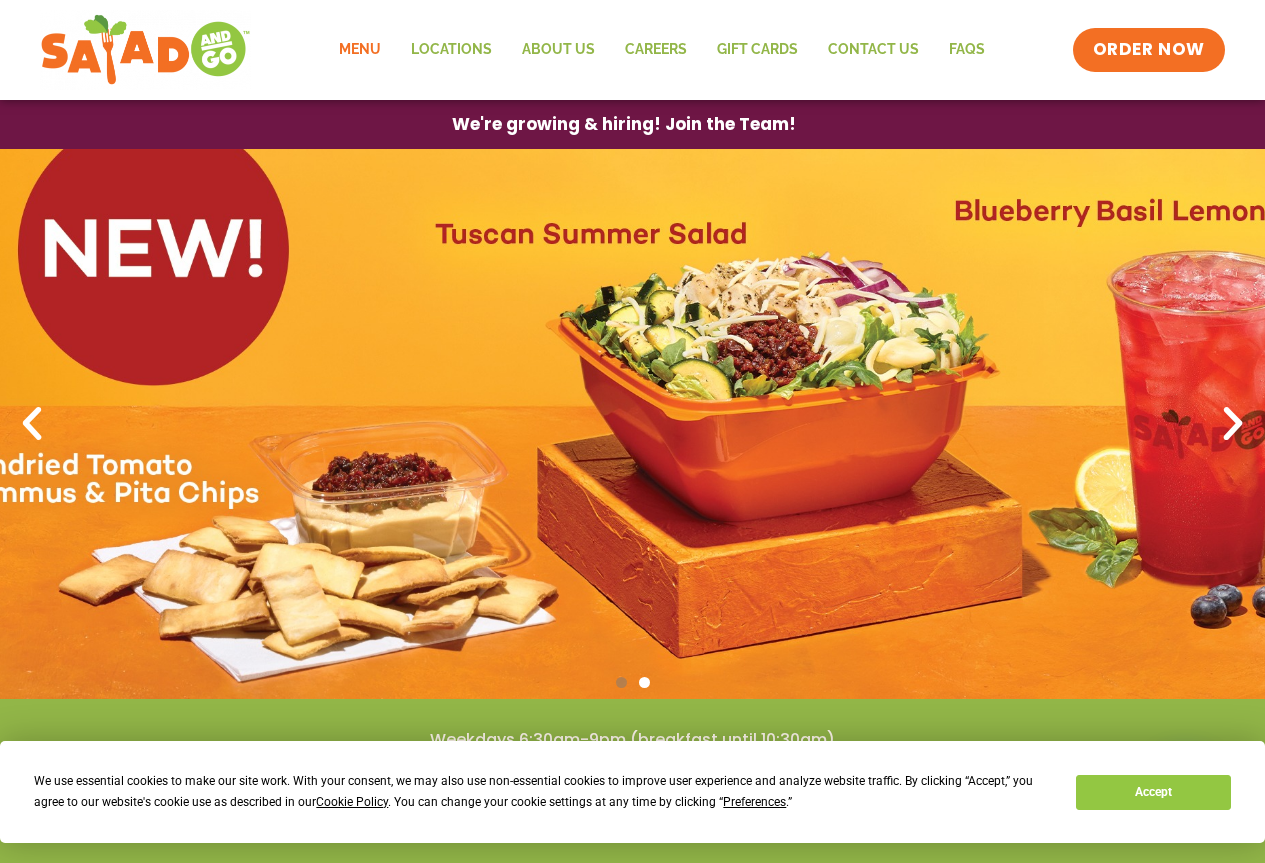 click on "Menu" 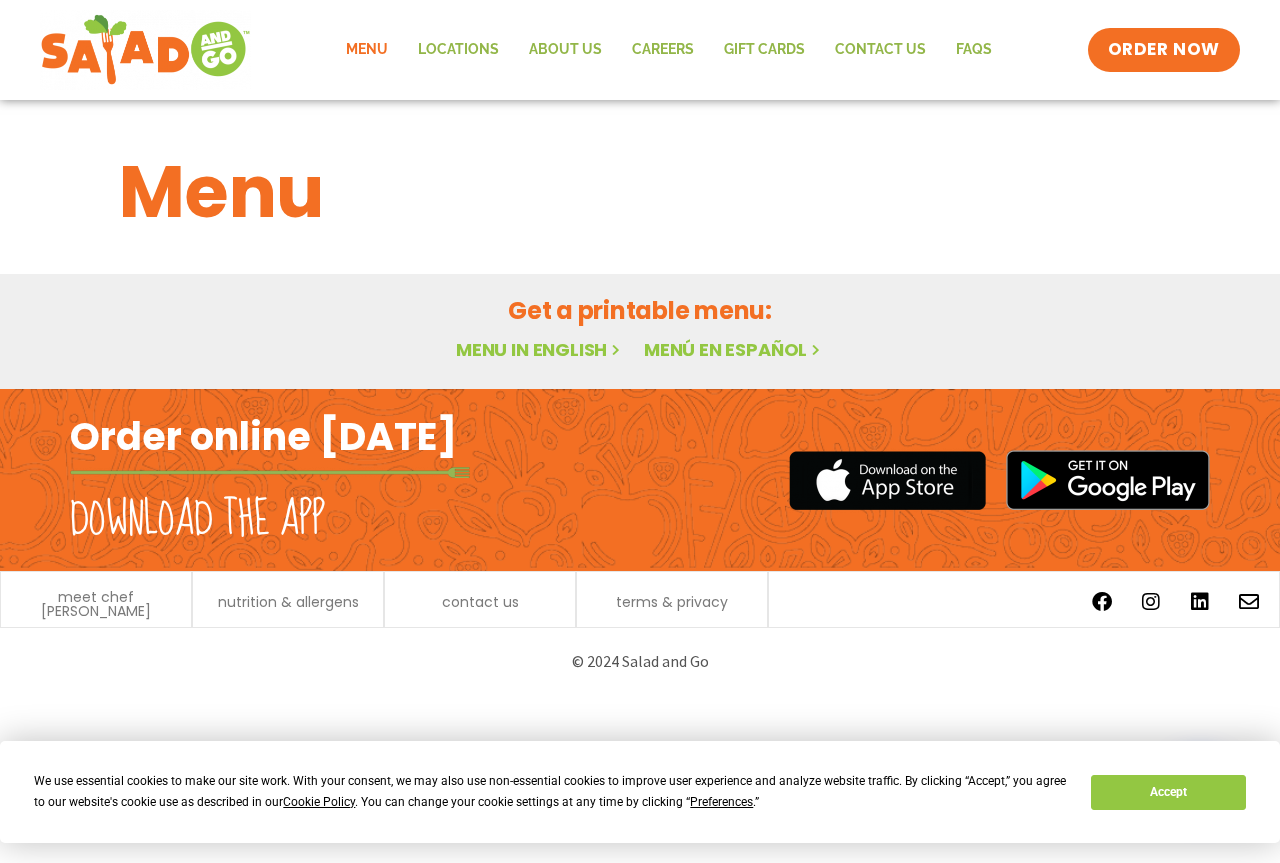 scroll, scrollTop: 0, scrollLeft: 0, axis: both 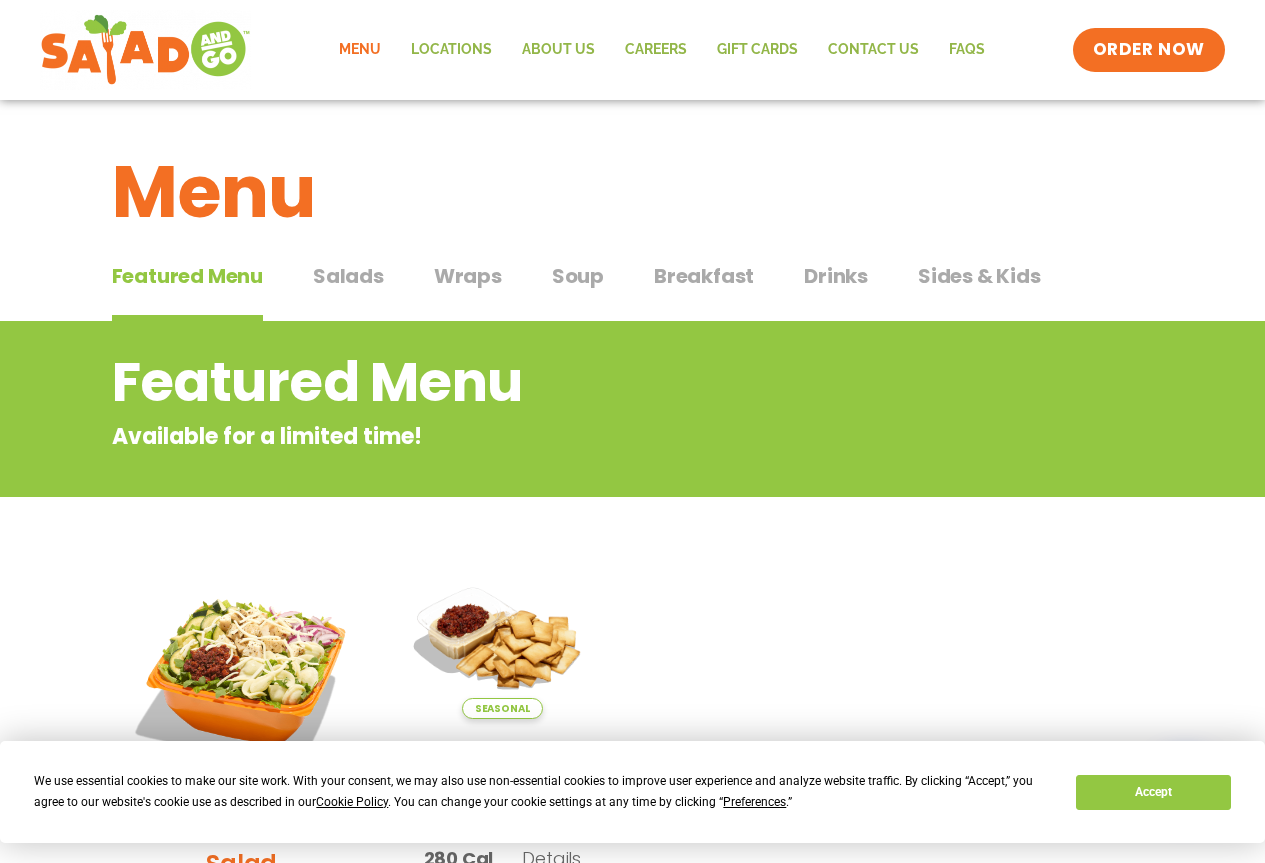 click on "Salads" at bounding box center (348, 276) 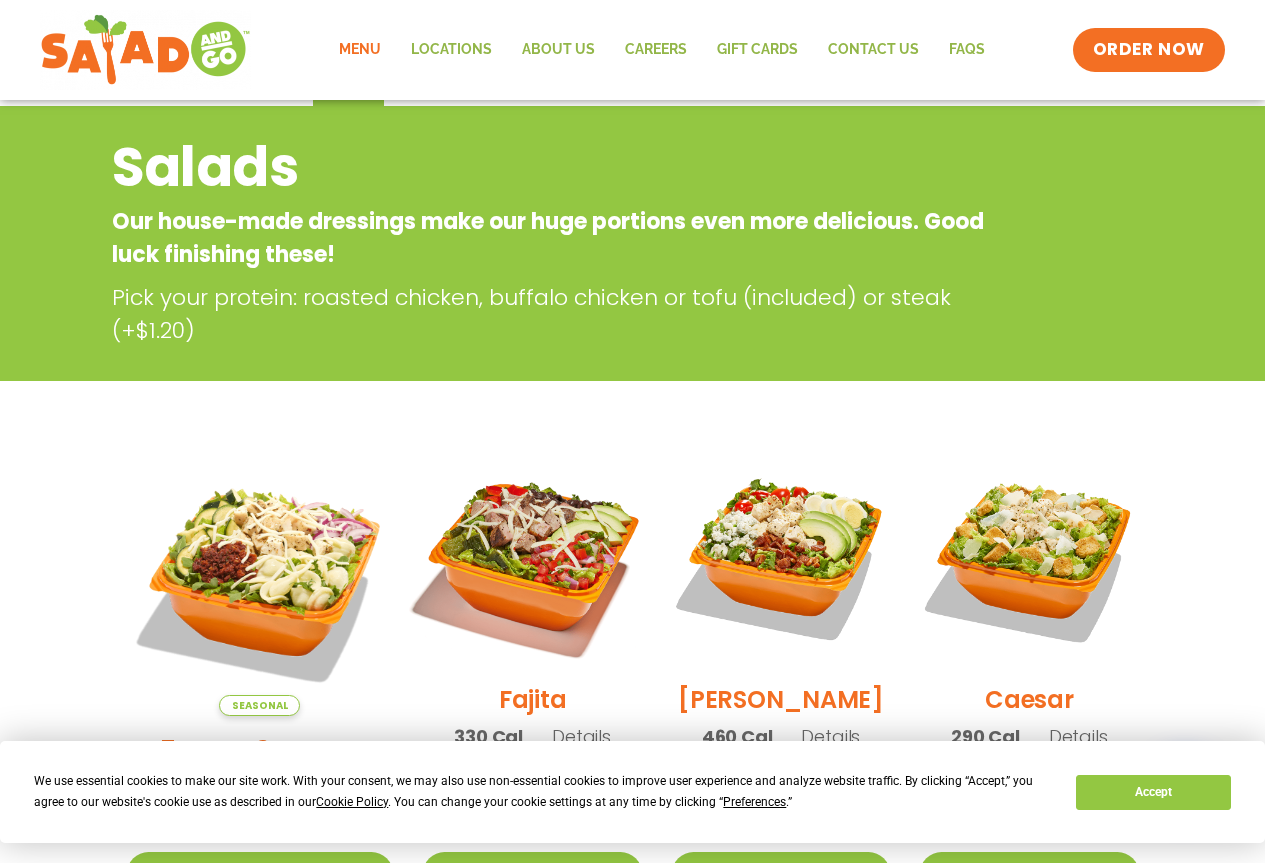 scroll, scrollTop: 0, scrollLeft: 0, axis: both 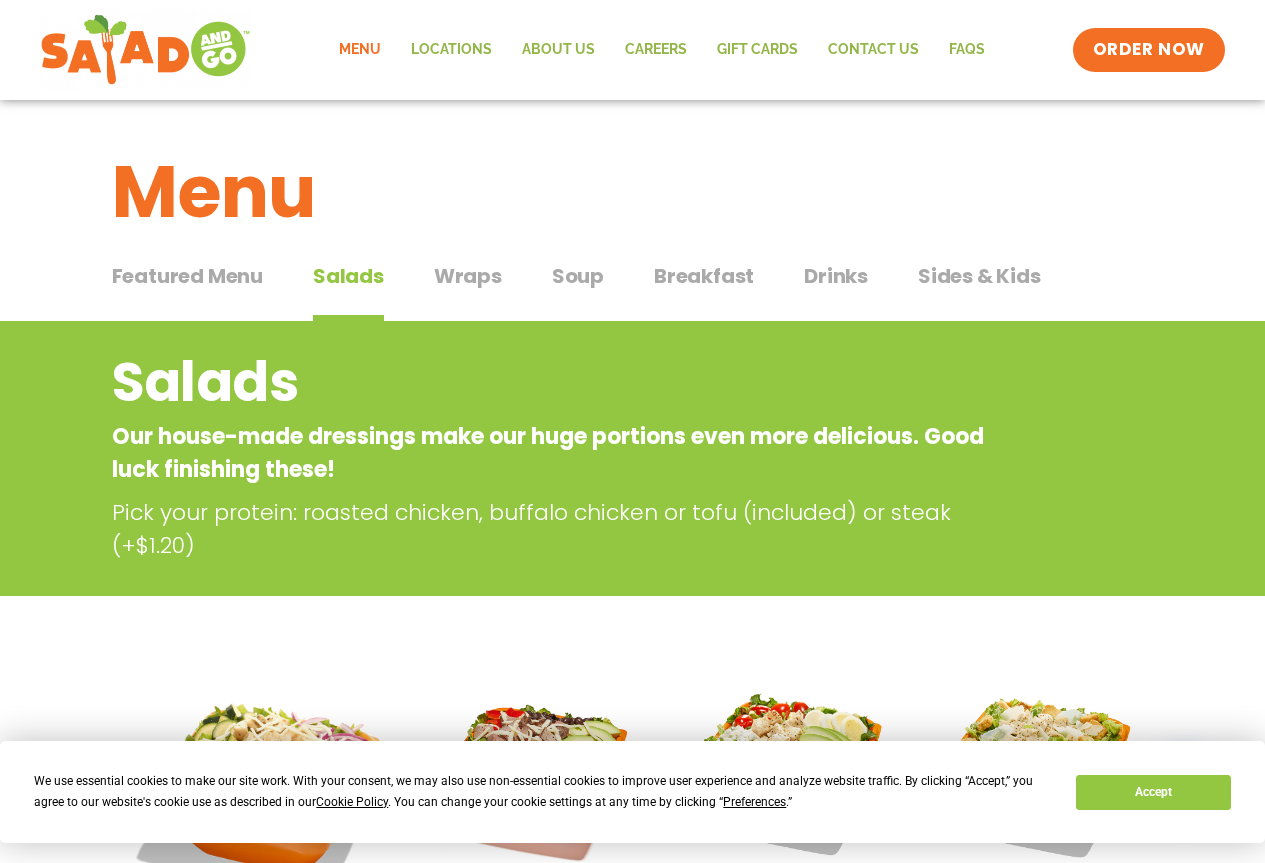 click on "Soup" at bounding box center [578, 276] 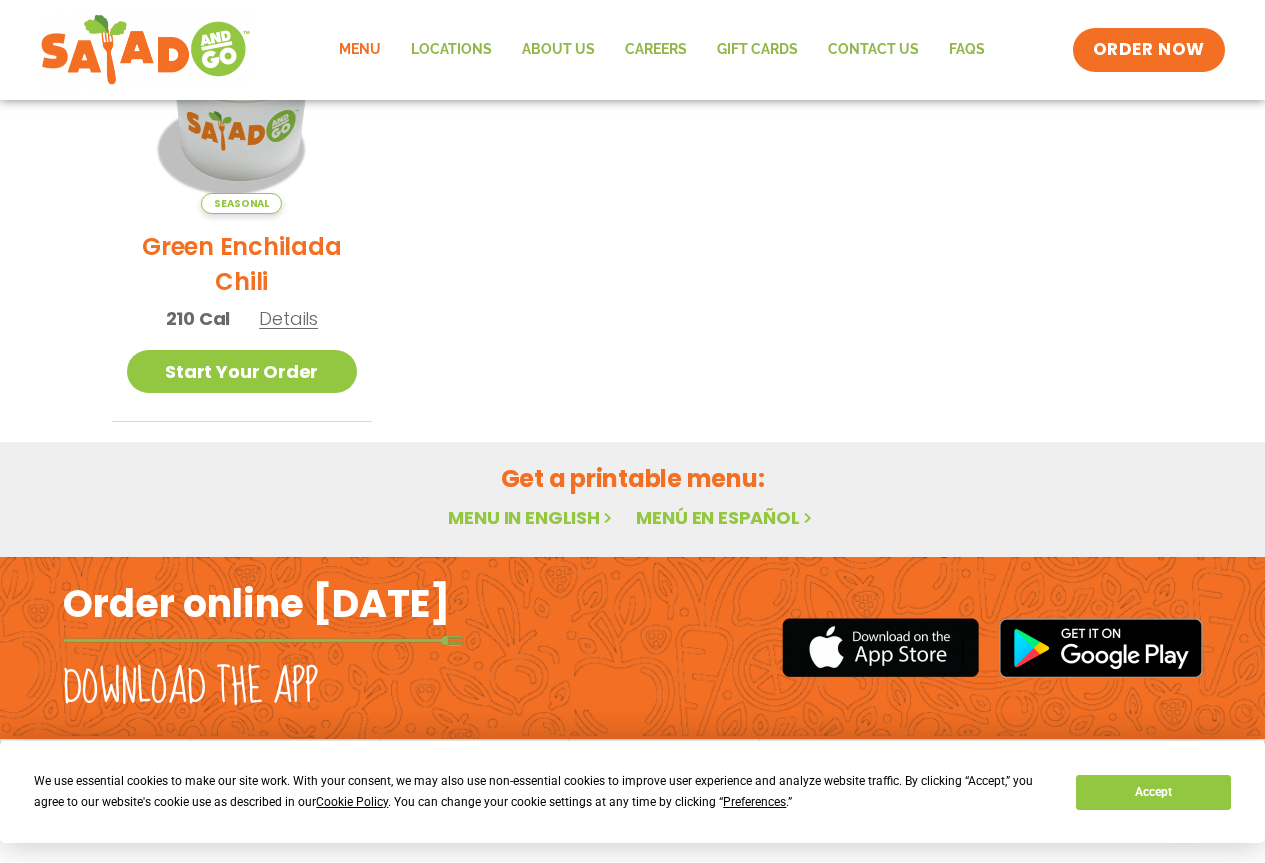 scroll, scrollTop: 0, scrollLeft: 0, axis: both 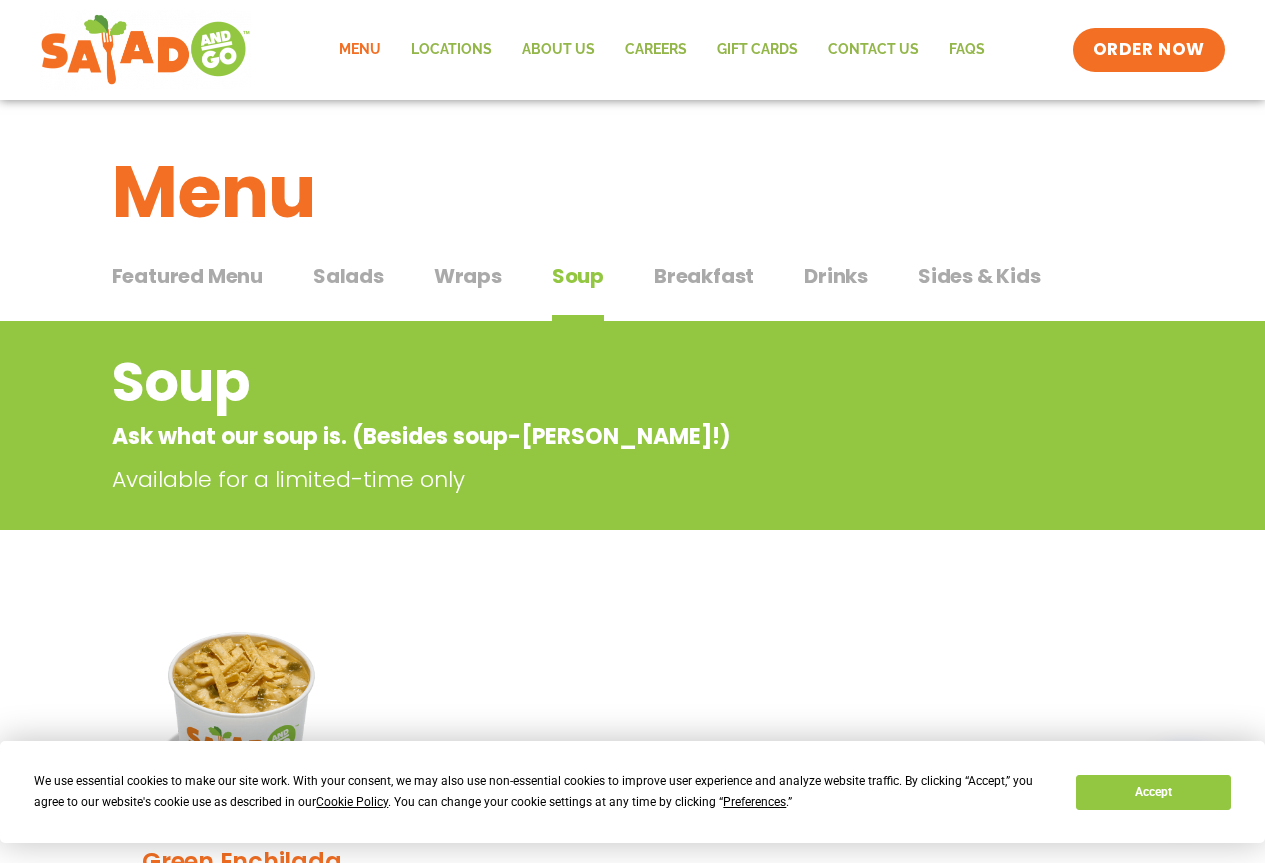click on "Breakfast" at bounding box center (704, 276) 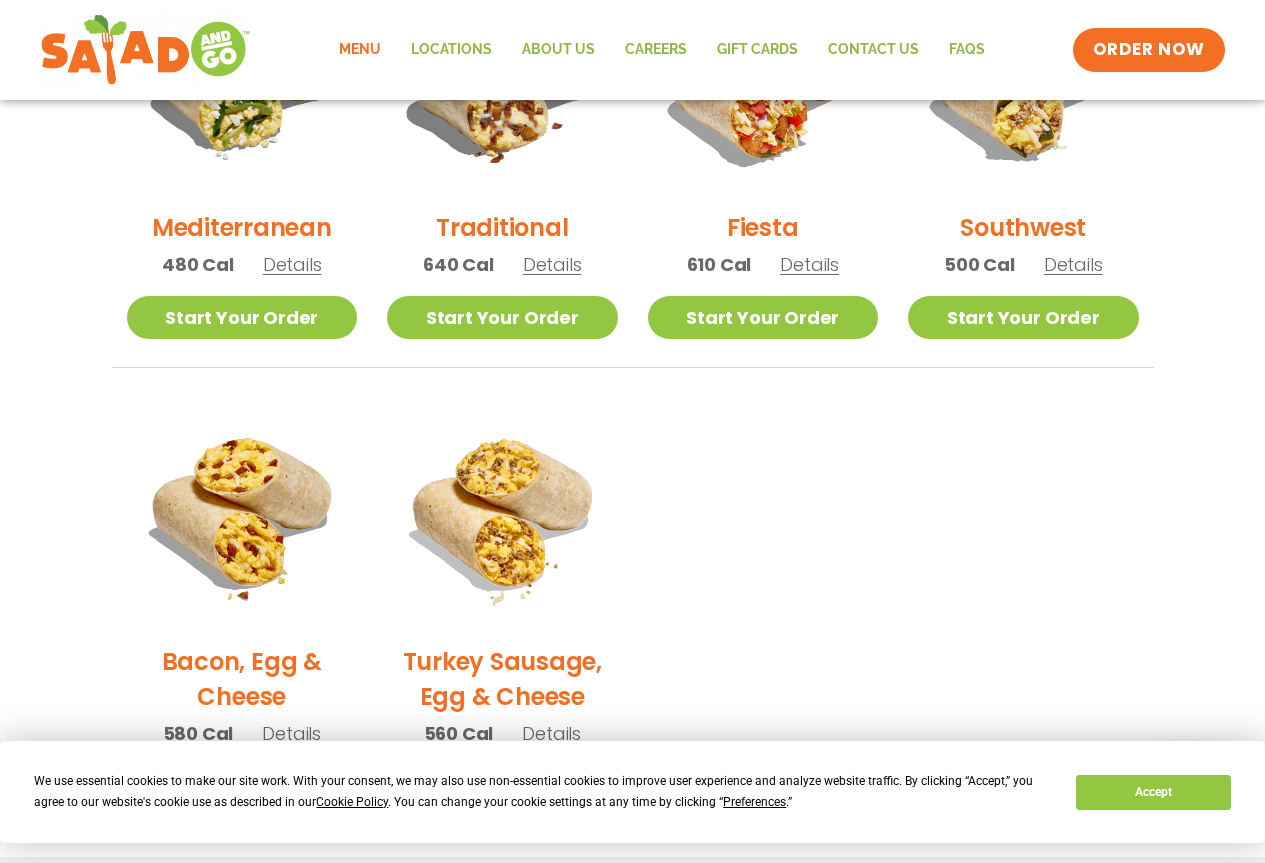 scroll, scrollTop: 0, scrollLeft: 0, axis: both 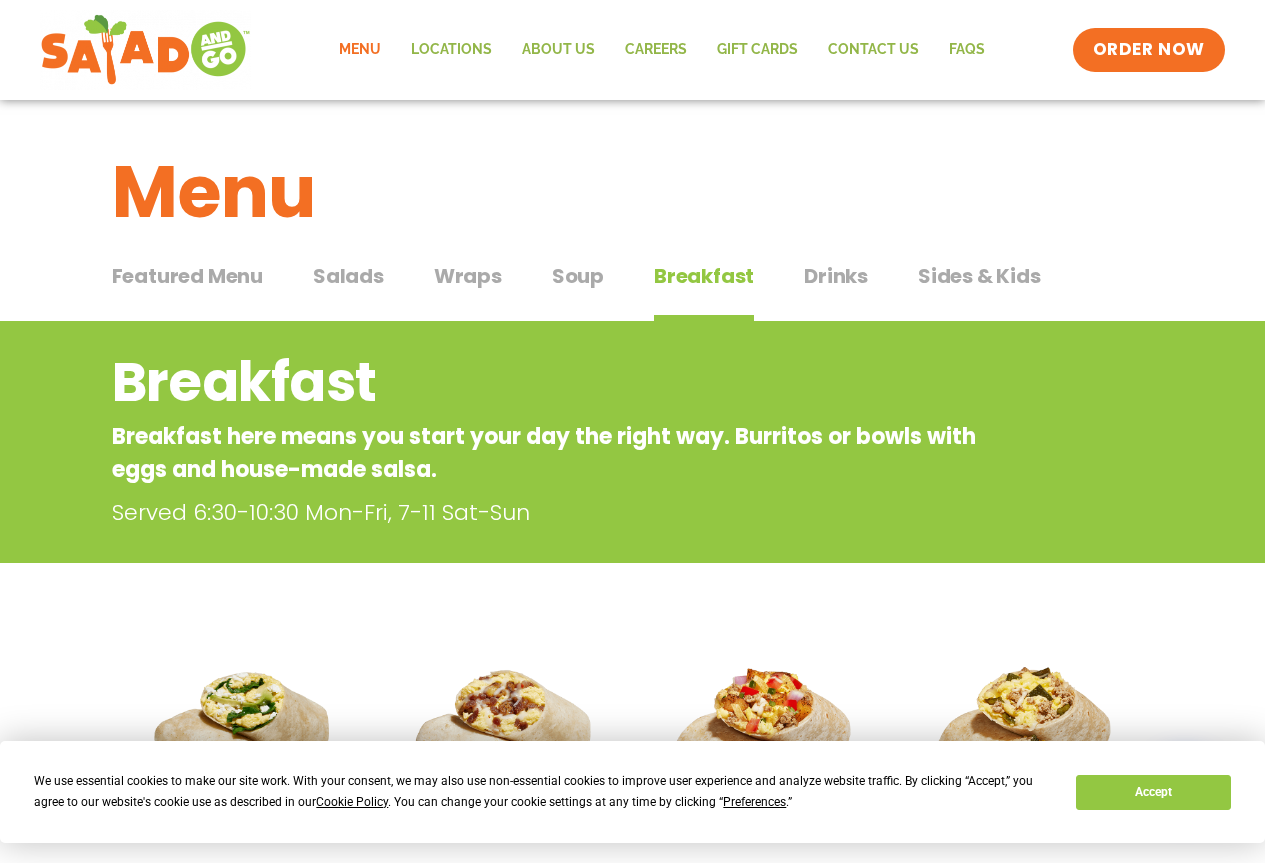 click on "Wraps" at bounding box center (468, 276) 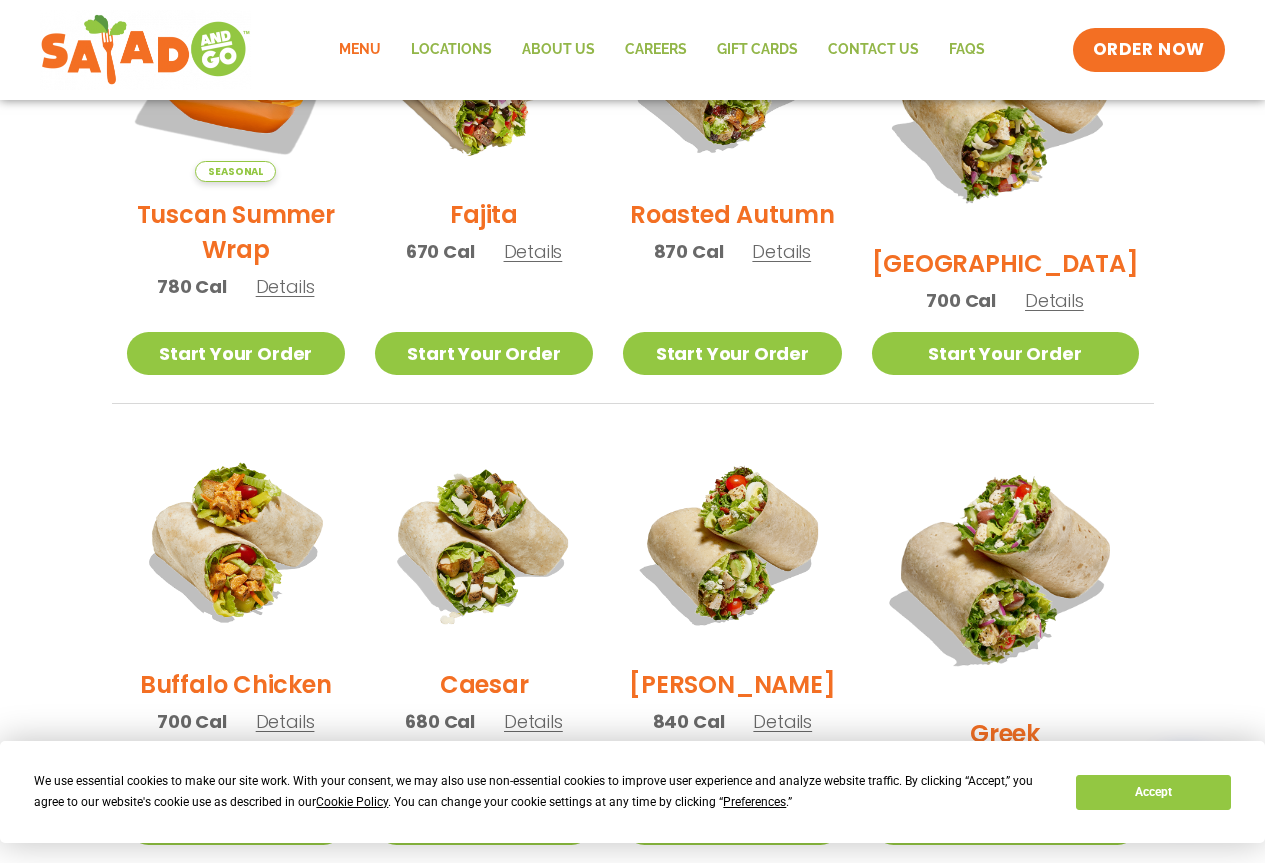 scroll, scrollTop: 0, scrollLeft: 0, axis: both 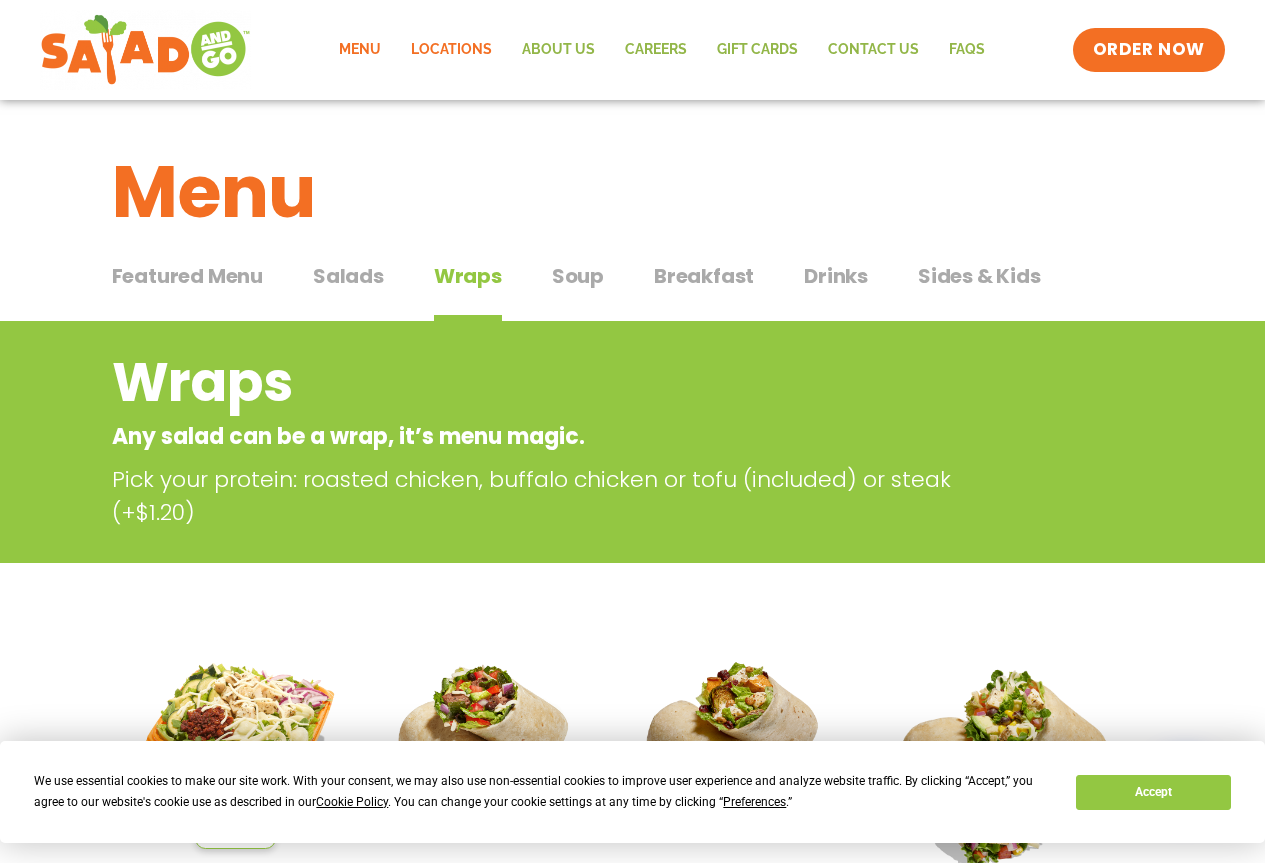 click on "Locations" 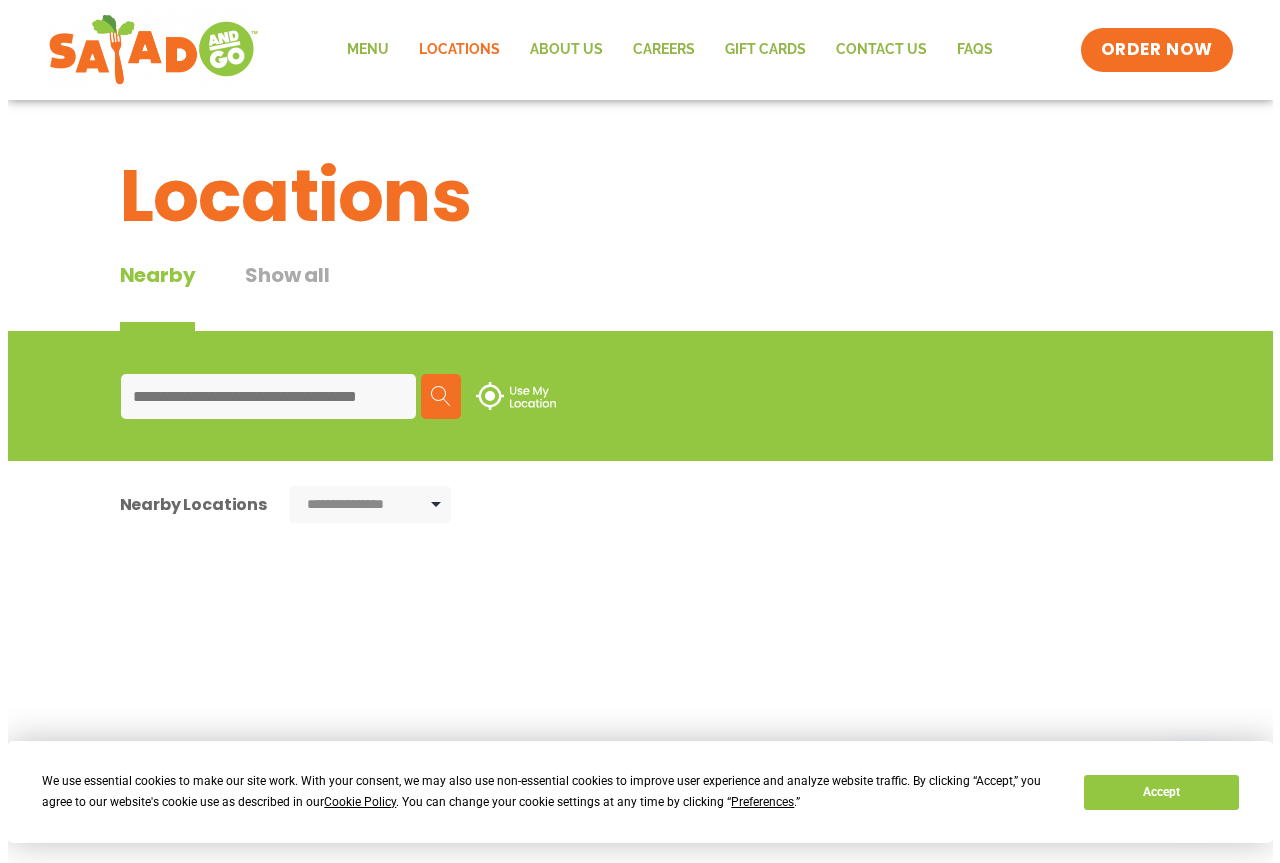 scroll, scrollTop: 0, scrollLeft: 0, axis: both 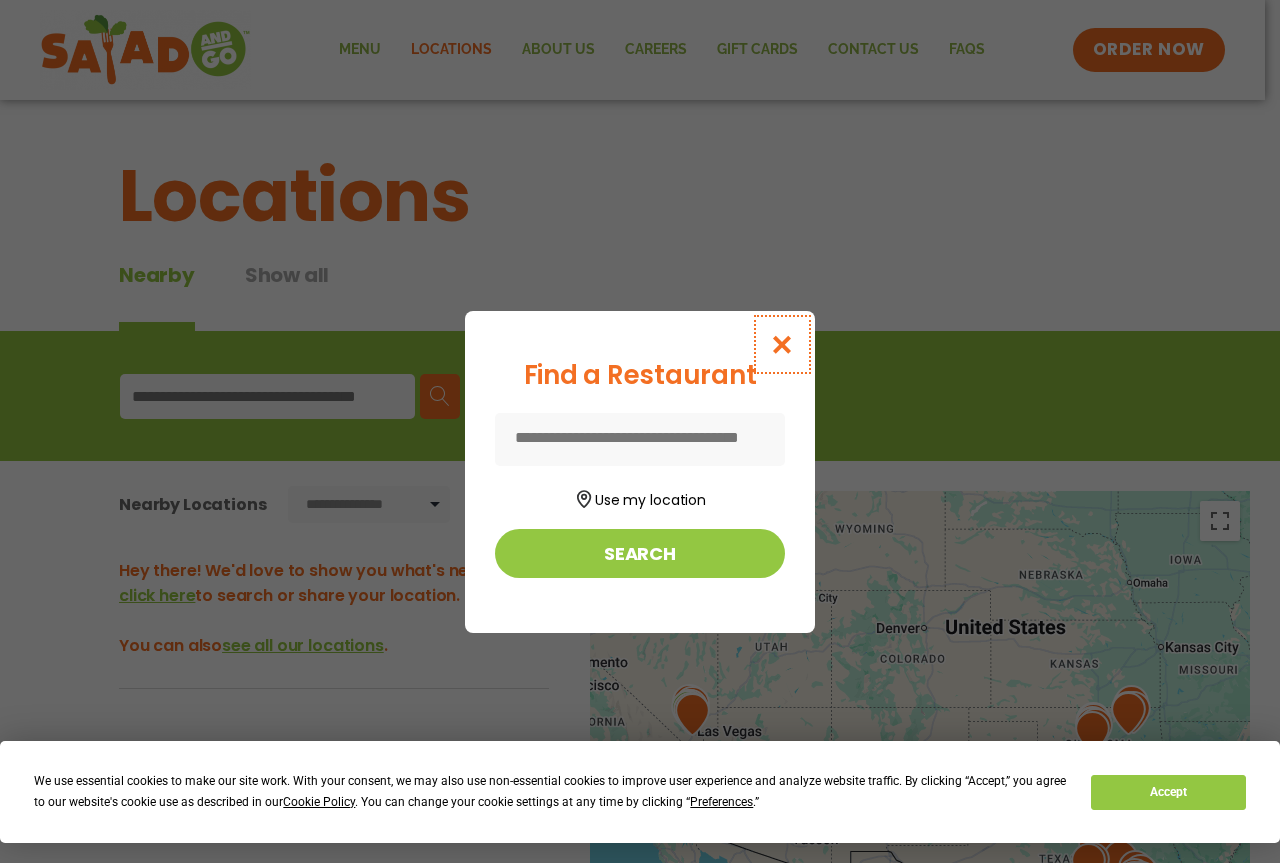 click at bounding box center [782, 344] 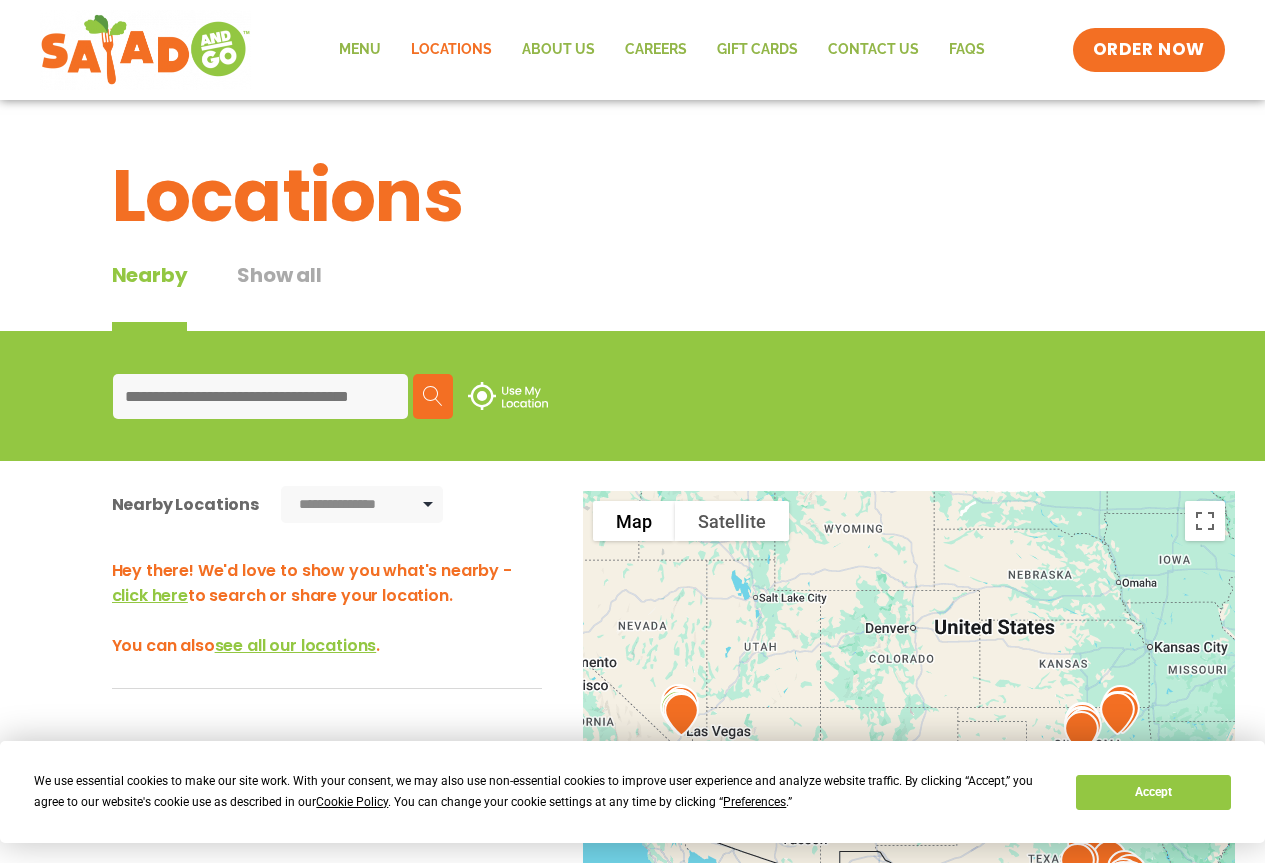 drag, startPoint x: 985, startPoint y: 321, endPoint x: 1091, endPoint y: 188, distance: 170.07352 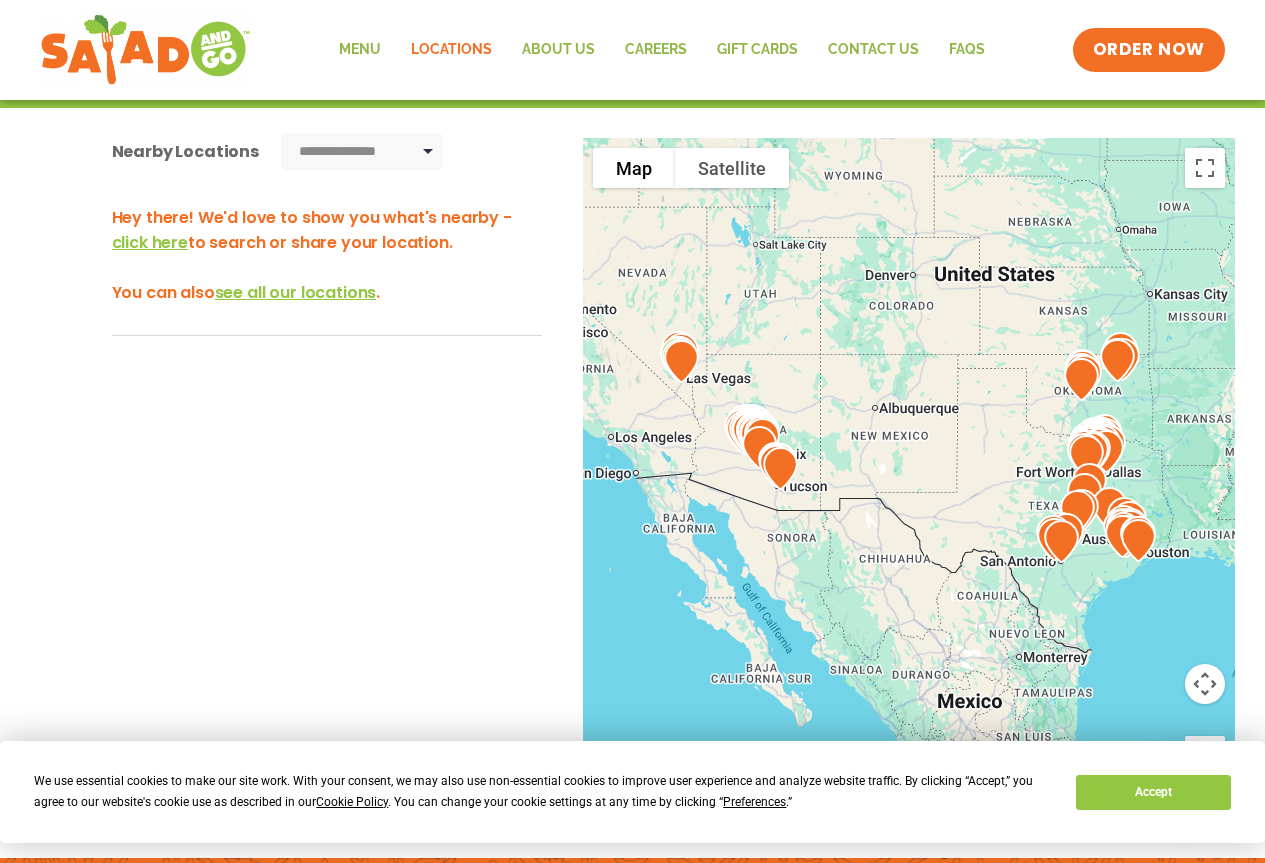 scroll, scrollTop: 364, scrollLeft: 0, axis: vertical 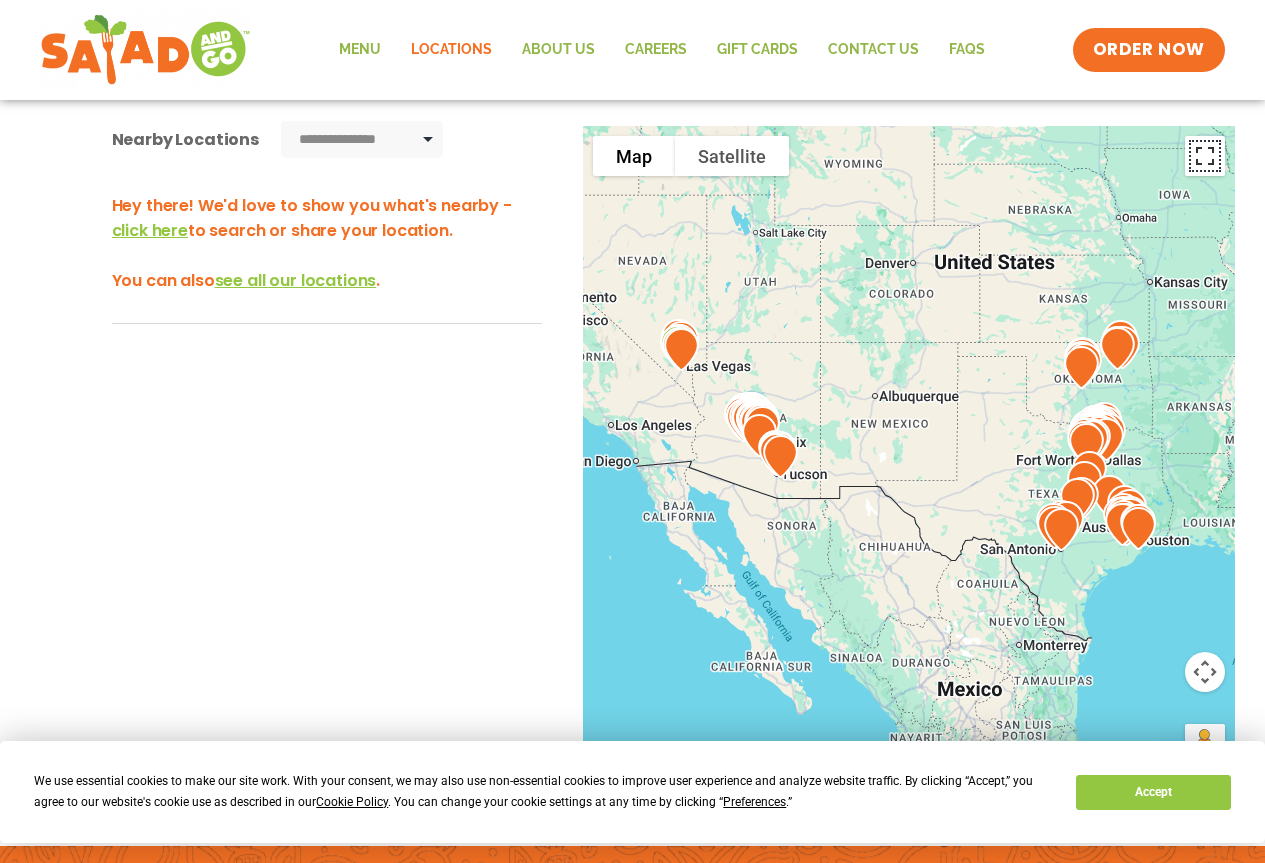 click at bounding box center (1205, 156) 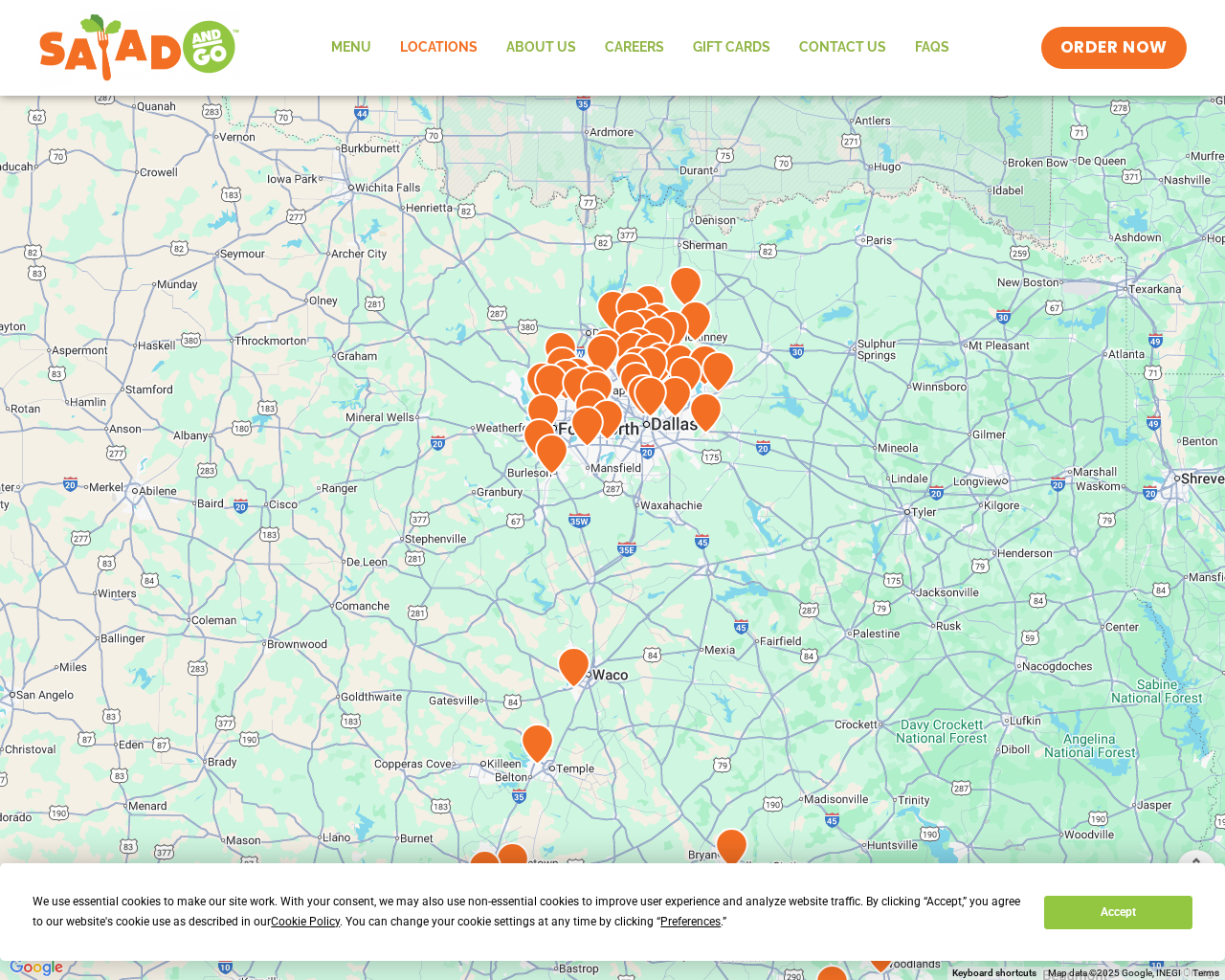 drag, startPoint x: 817, startPoint y: 548, endPoint x: 907, endPoint y: 617, distance: 113.40635 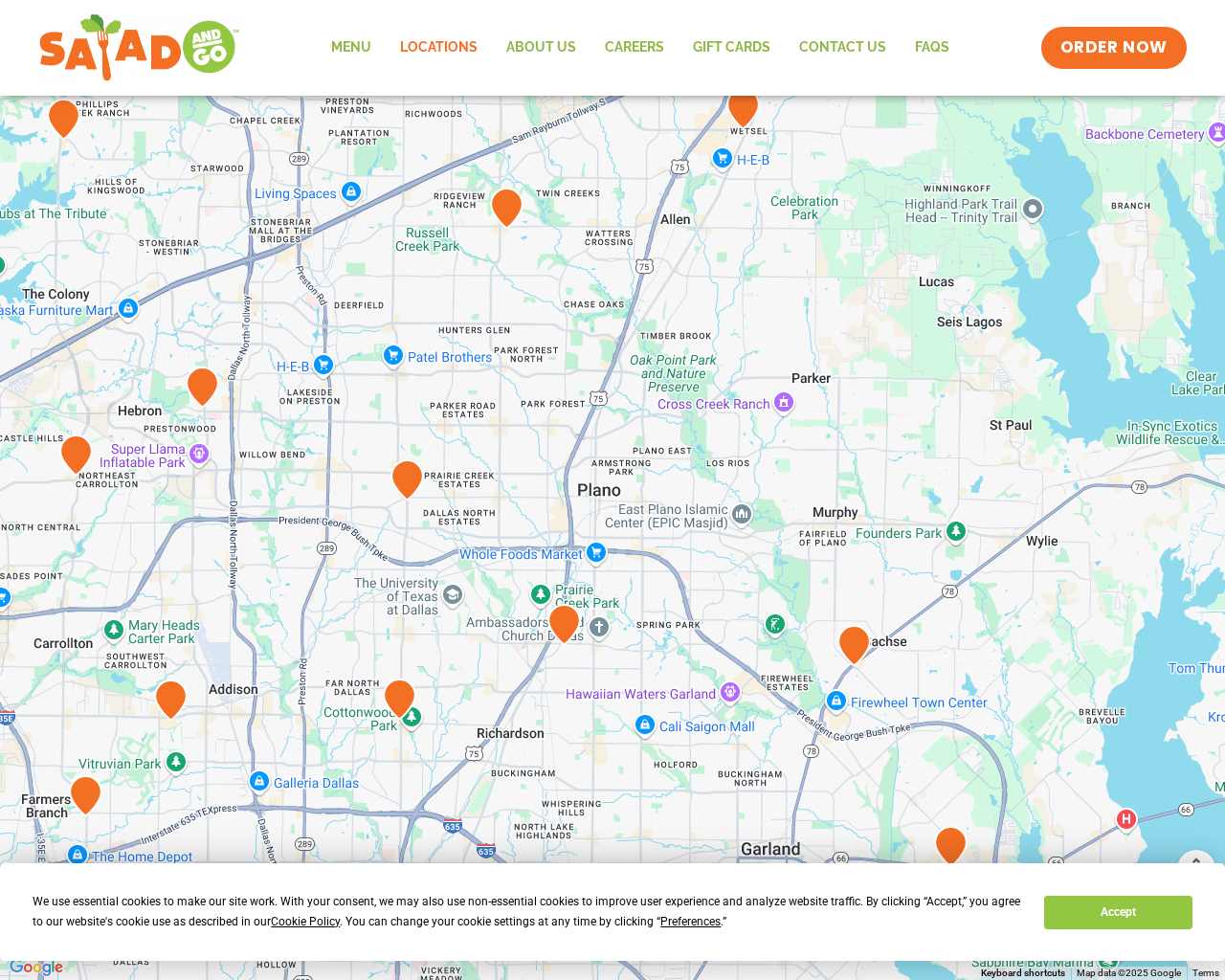 click at bounding box center (407, 479) 